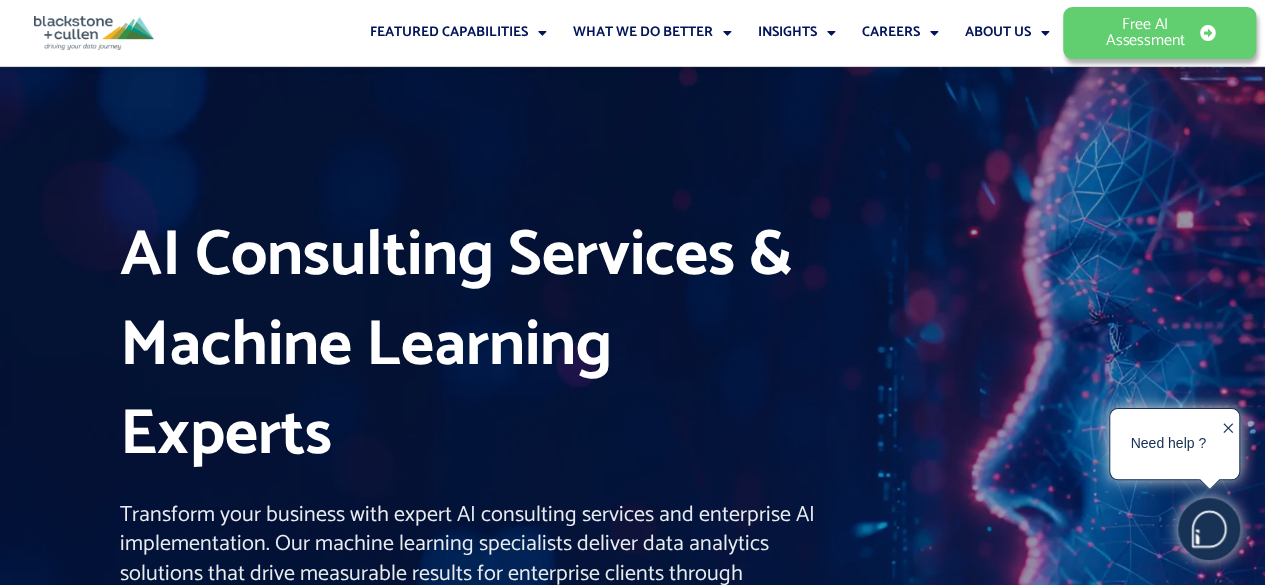 scroll, scrollTop: 0, scrollLeft: 0, axis: both 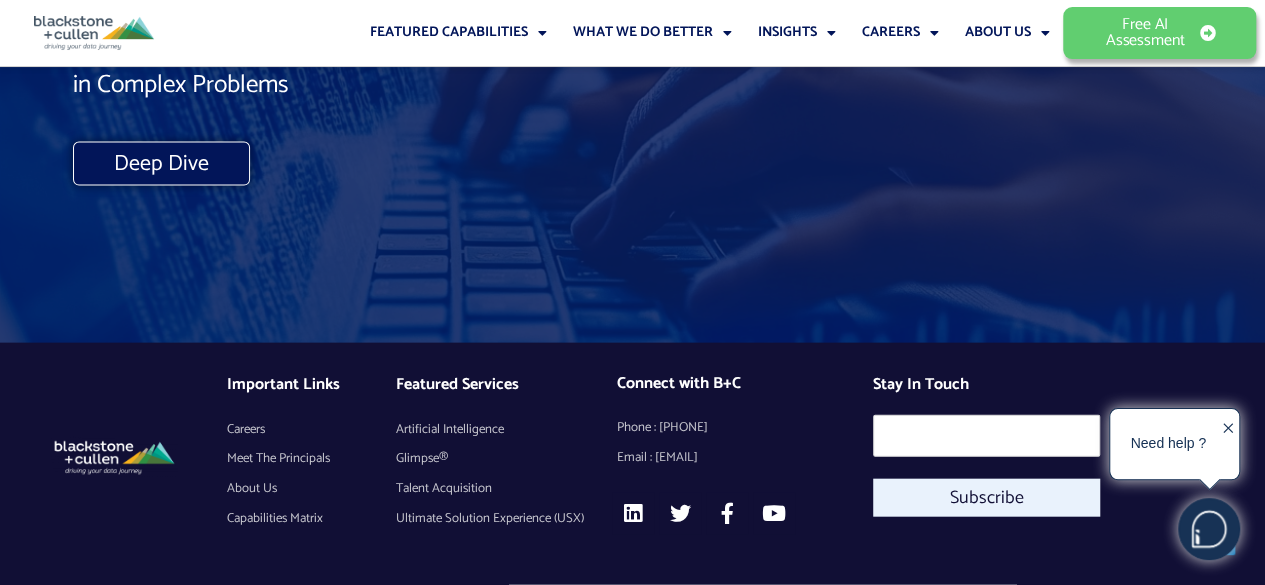 click on "Meet The Principals" at bounding box center [278, 459] 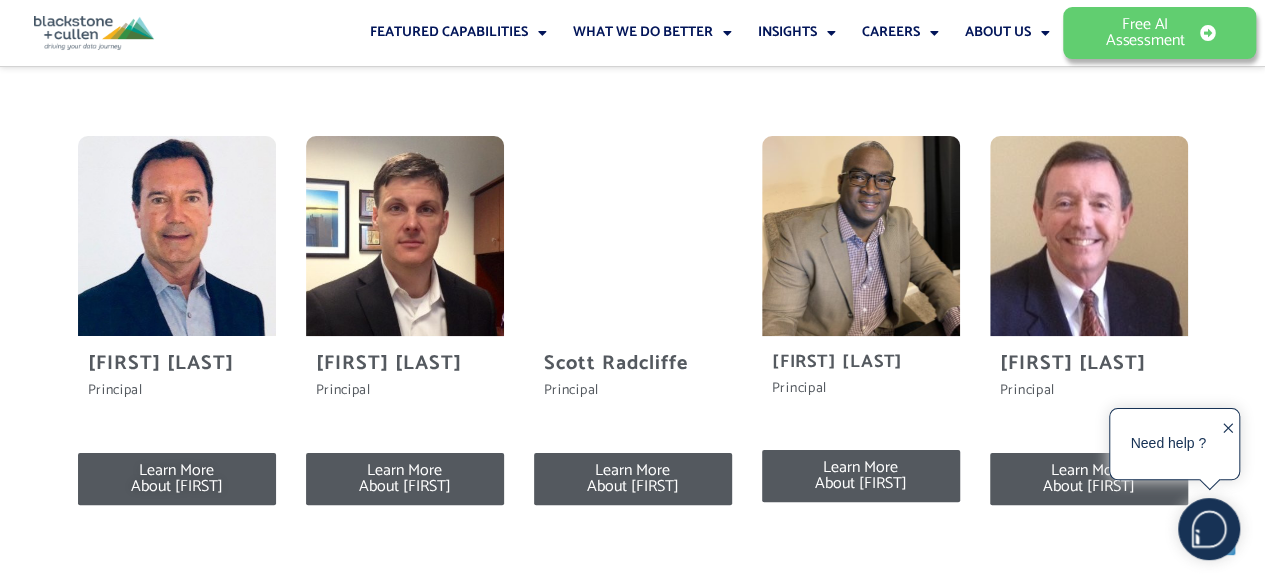 scroll, scrollTop: 3265, scrollLeft: 0, axis: vertical 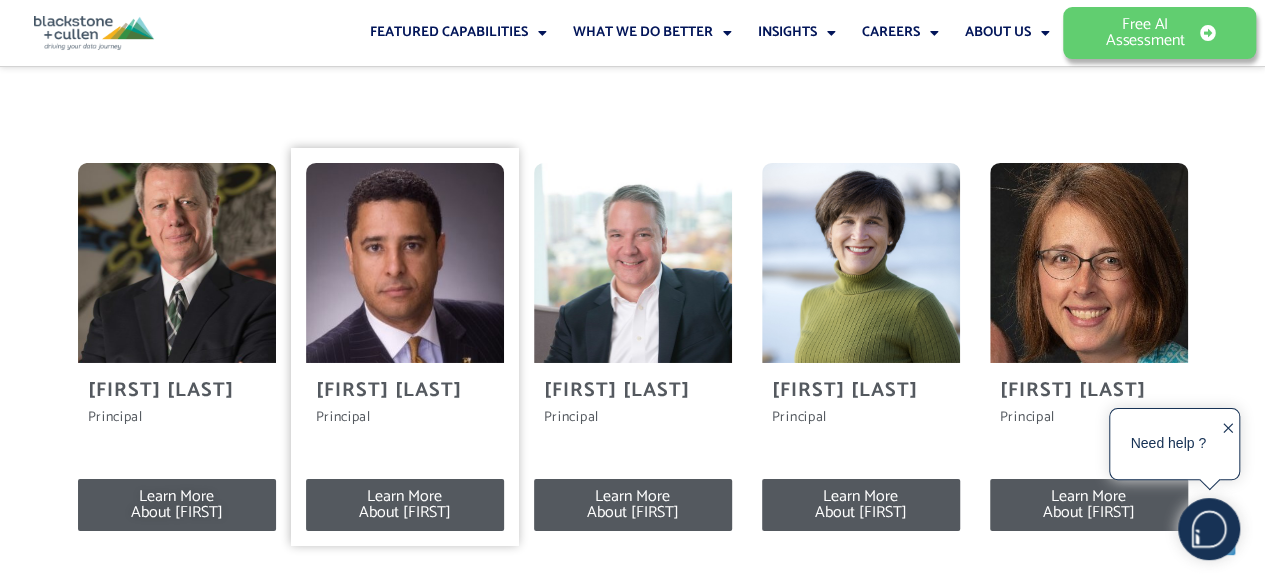click on "Jason Biske" at bounding box center [405, 391] 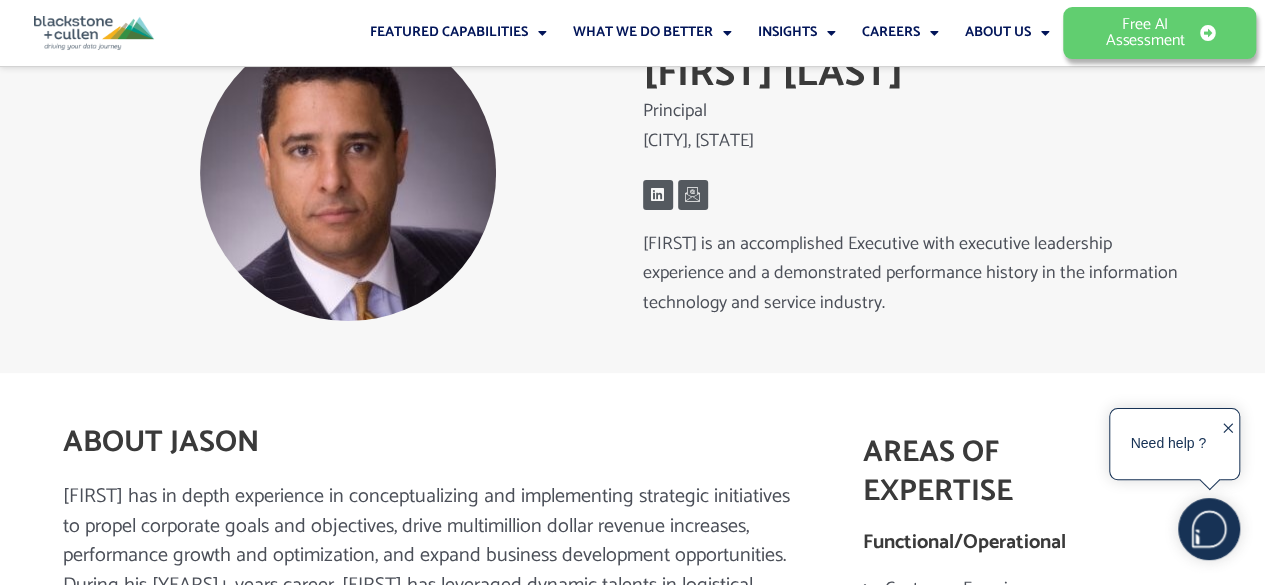 scroll, scrollTop: 0, scrollLeft: 0, axis: both 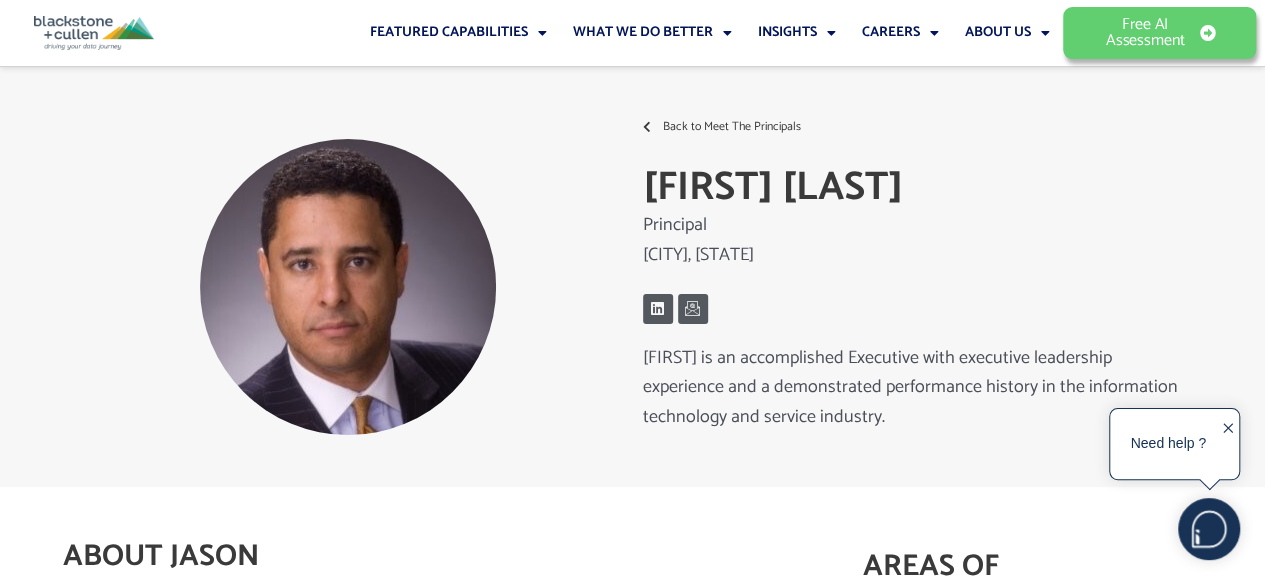 click on "Back to Meet The Principals" at bounding box center [729, 127] 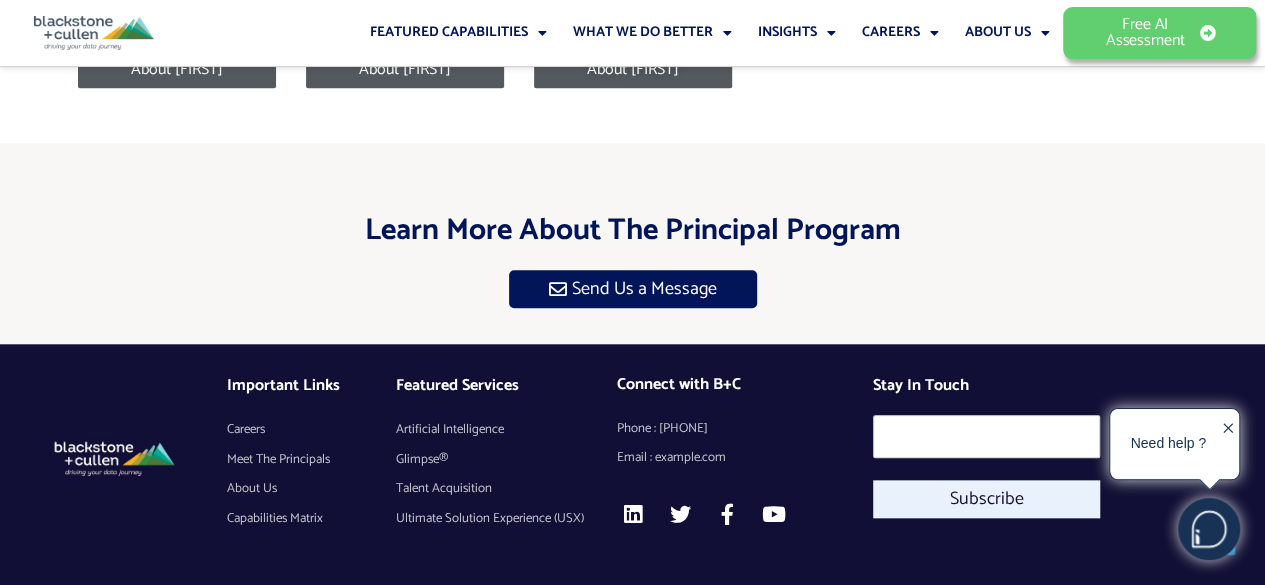 scroll, scrollTop: 4665, scrollLeft: 0, axis: vertical 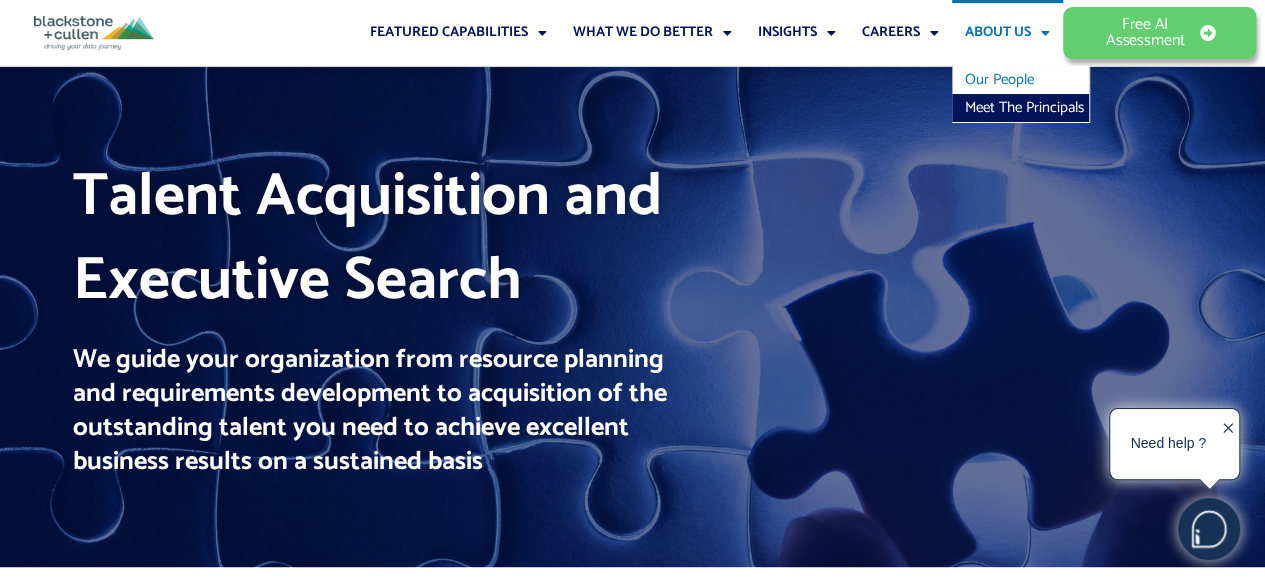 click on "Our People" 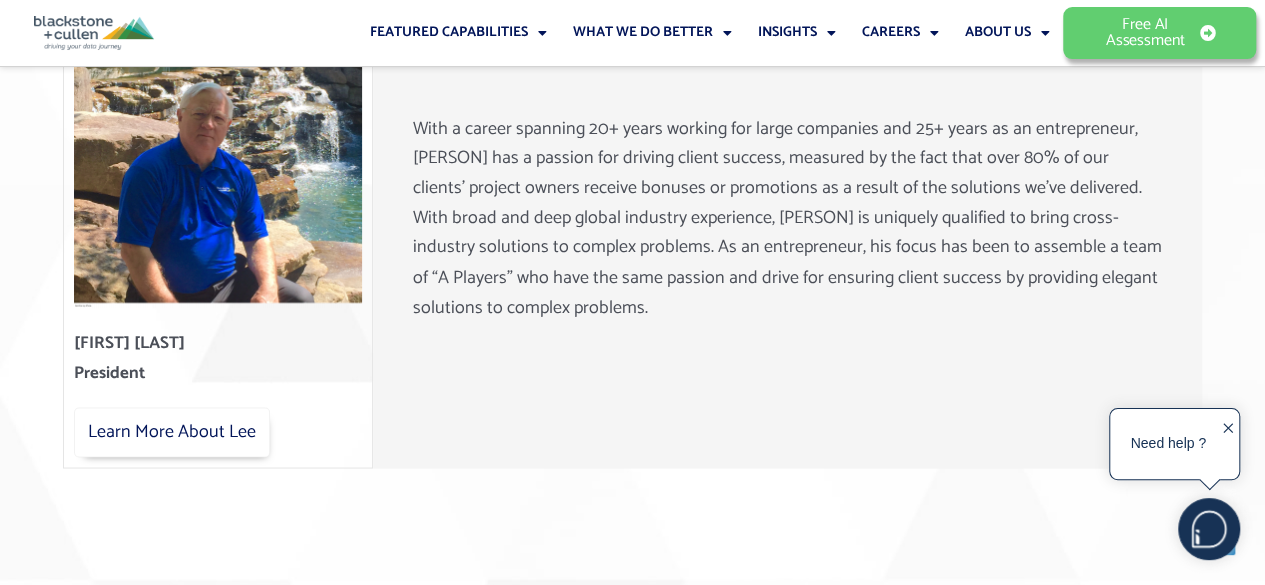 scroll, scrollTop: 1616, scrollLeft: 0, axis: vertical 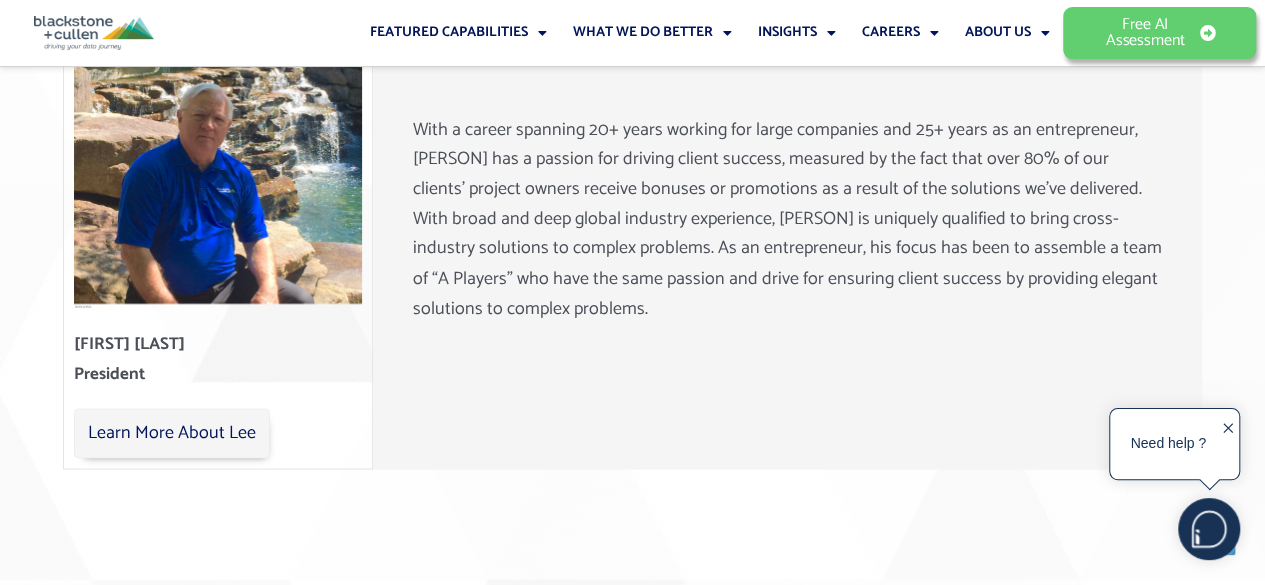 click on "Learn More About Lee" at bounding box center [172, 433] 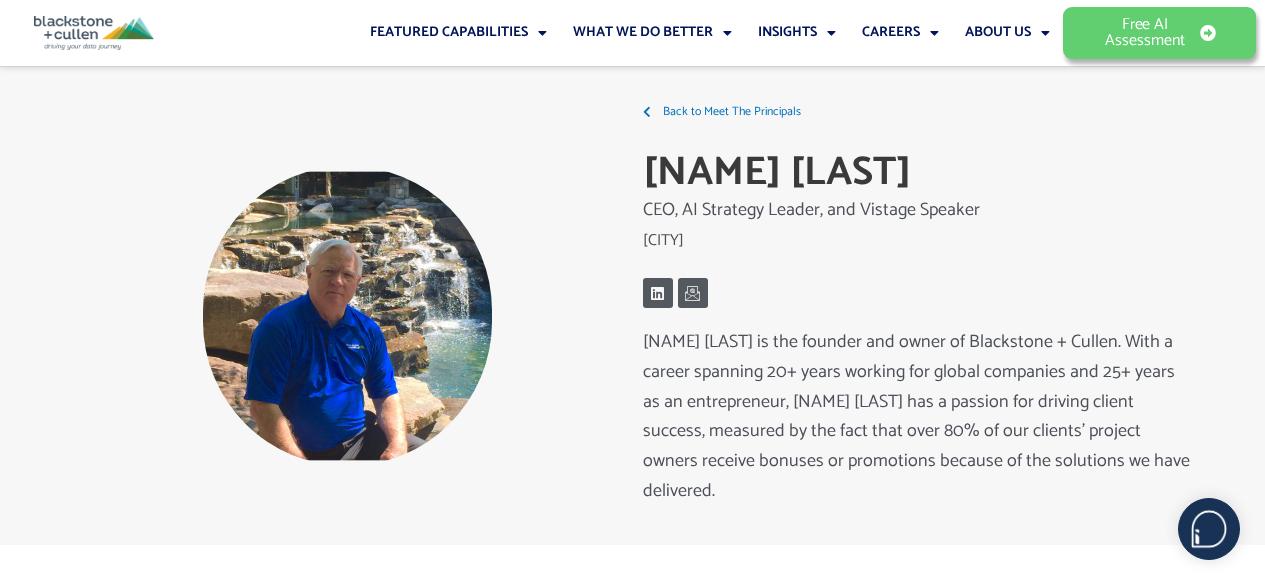 scroll, scrollTop: 0, scrollLeft: 0, axis: both 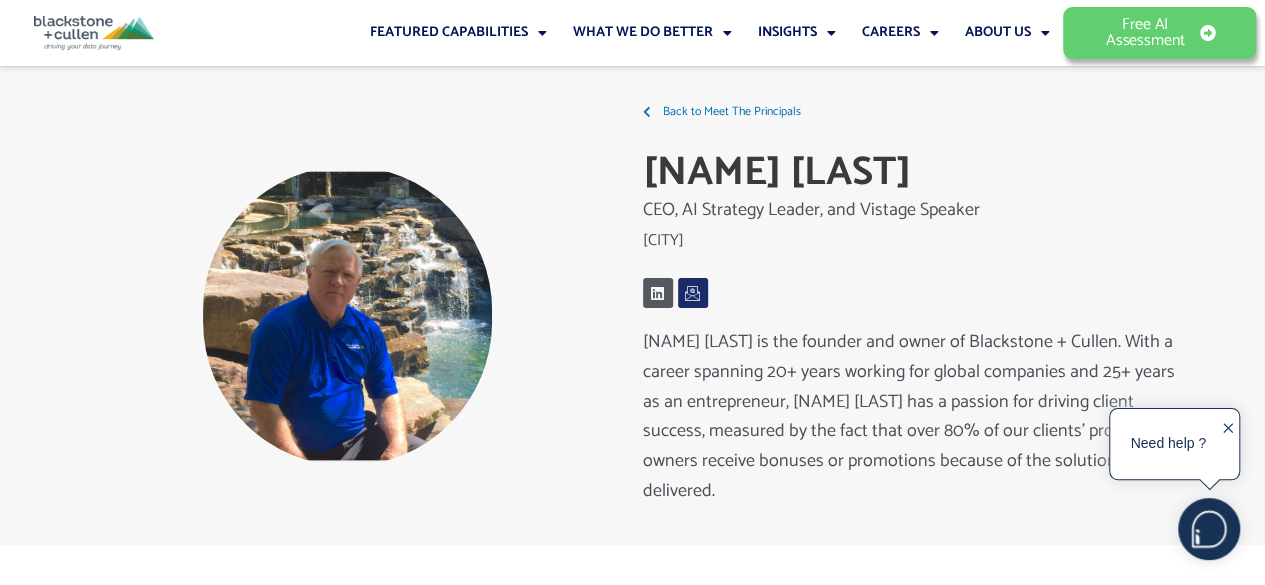 click at bounding box center (692, 293) 